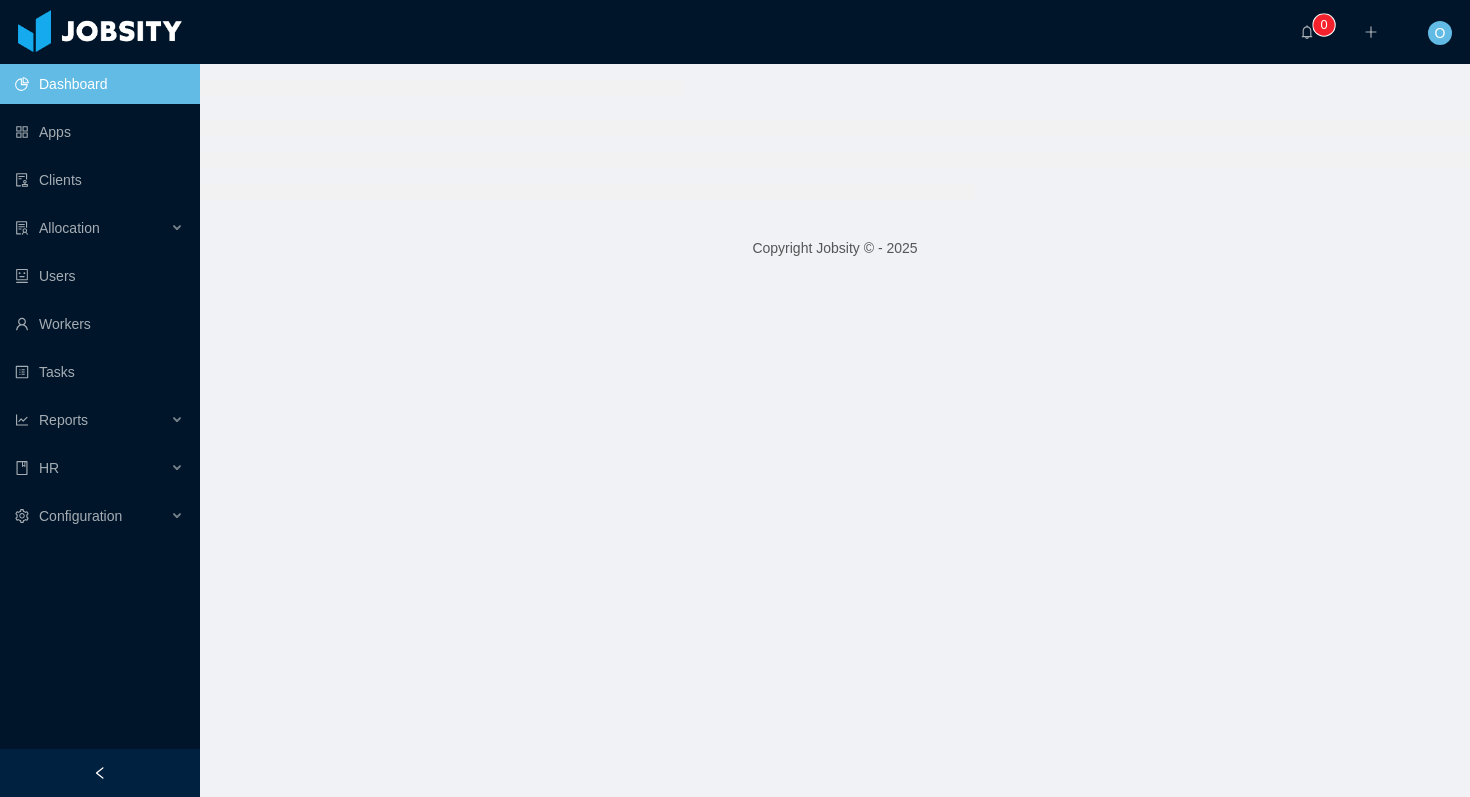 scroll, scrollTop: 0, scrollLeft: 0, axis: both 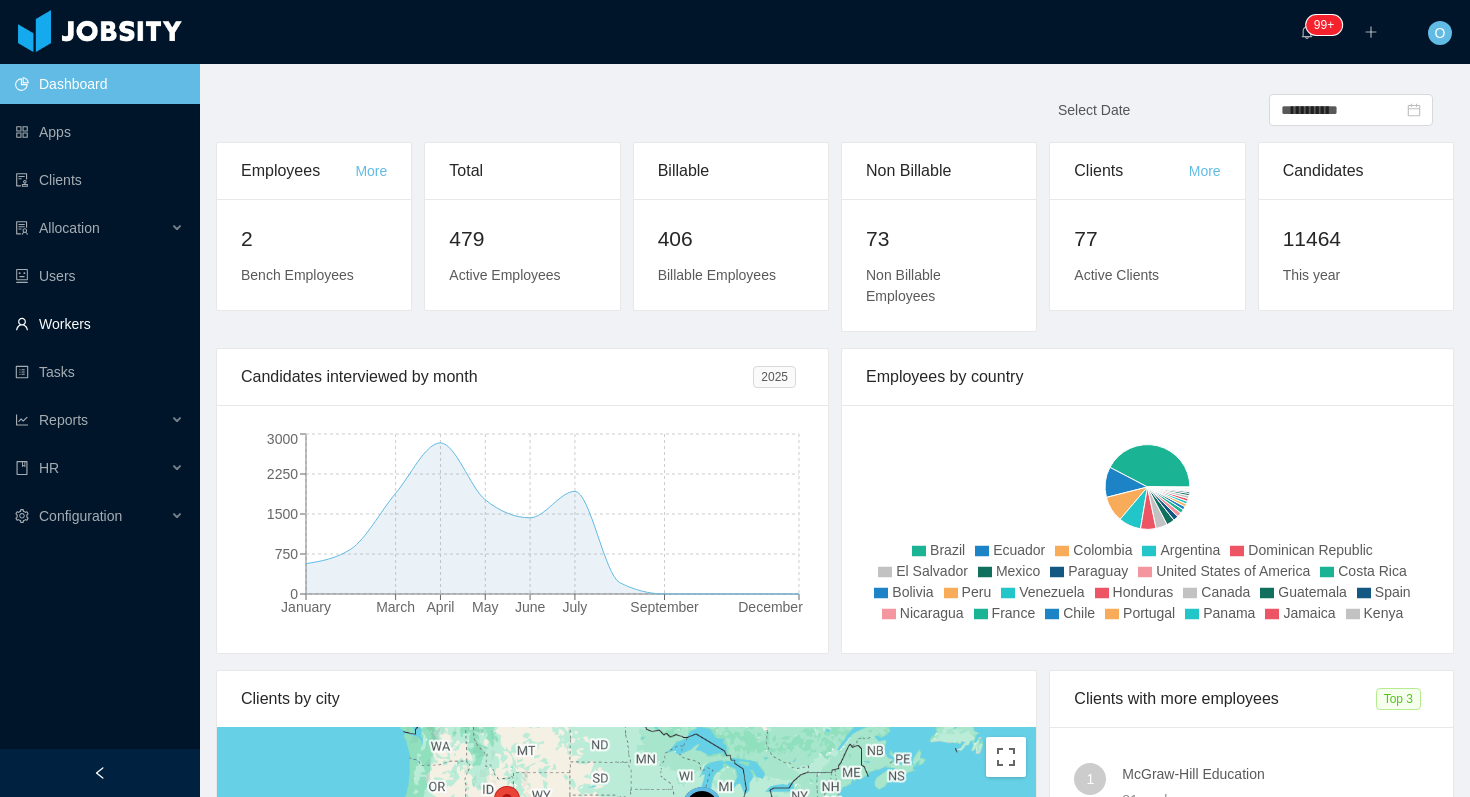 click on "Workers" at bounding box center [99, 324] 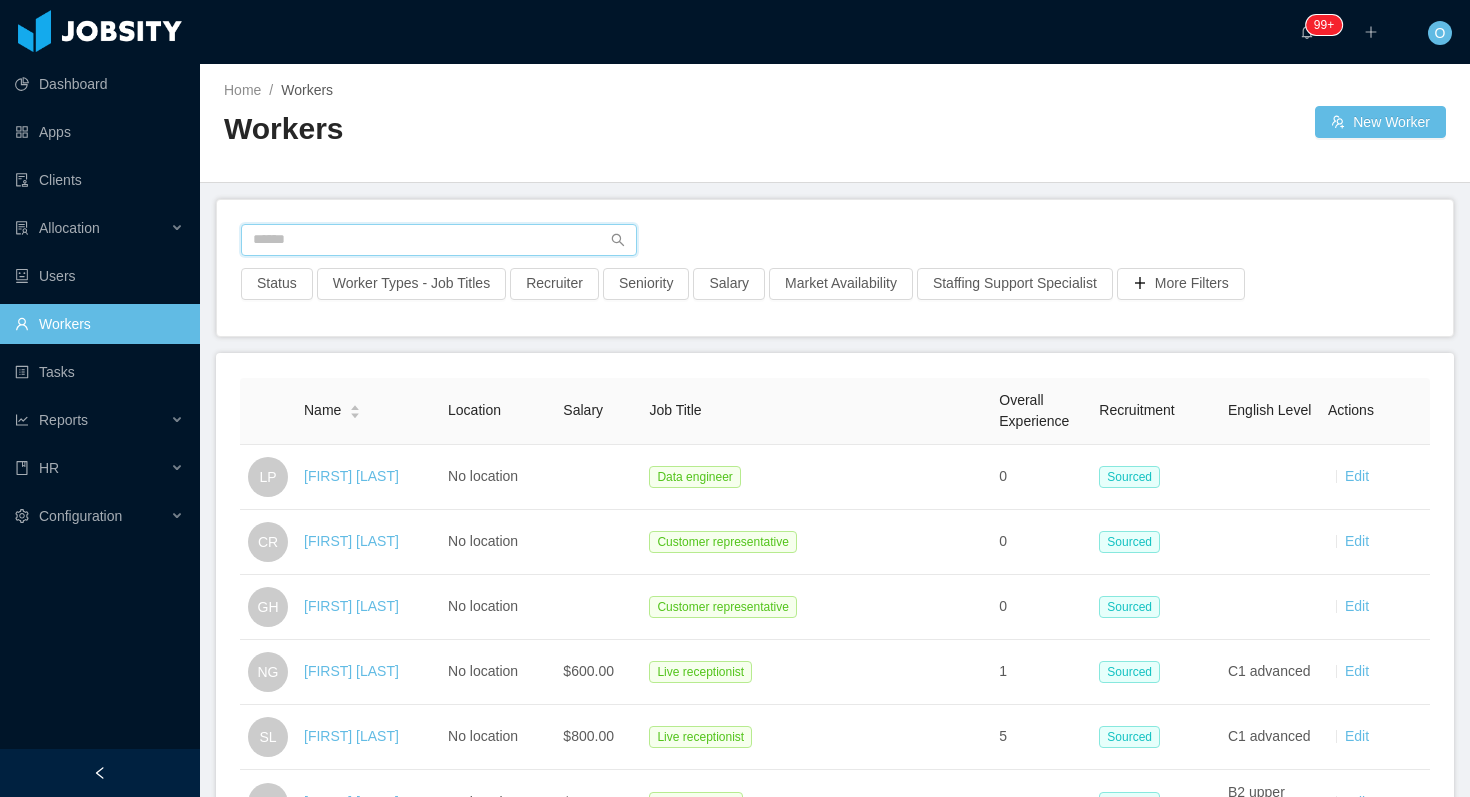 click at bounding box center (439, 240) 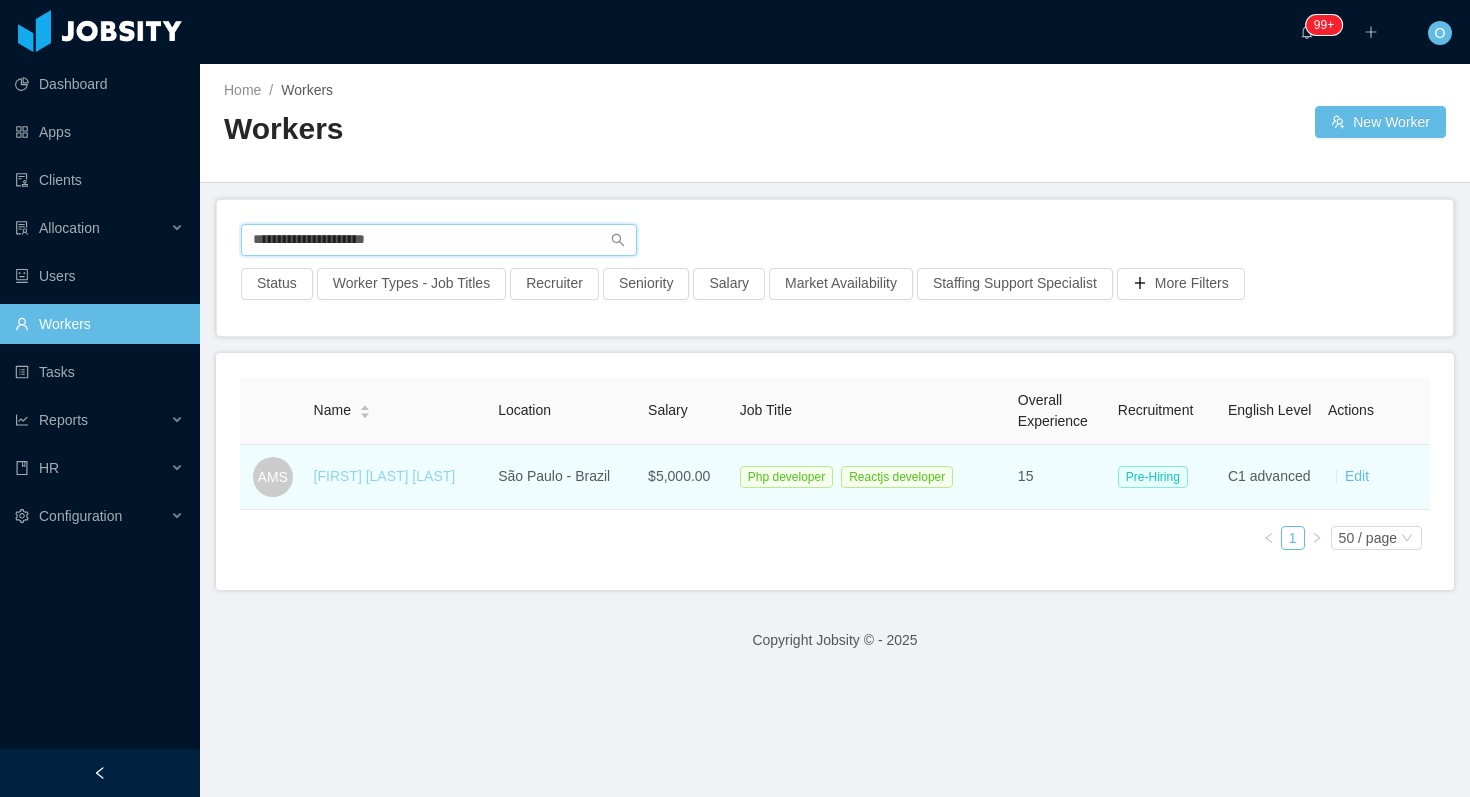type on "**********" 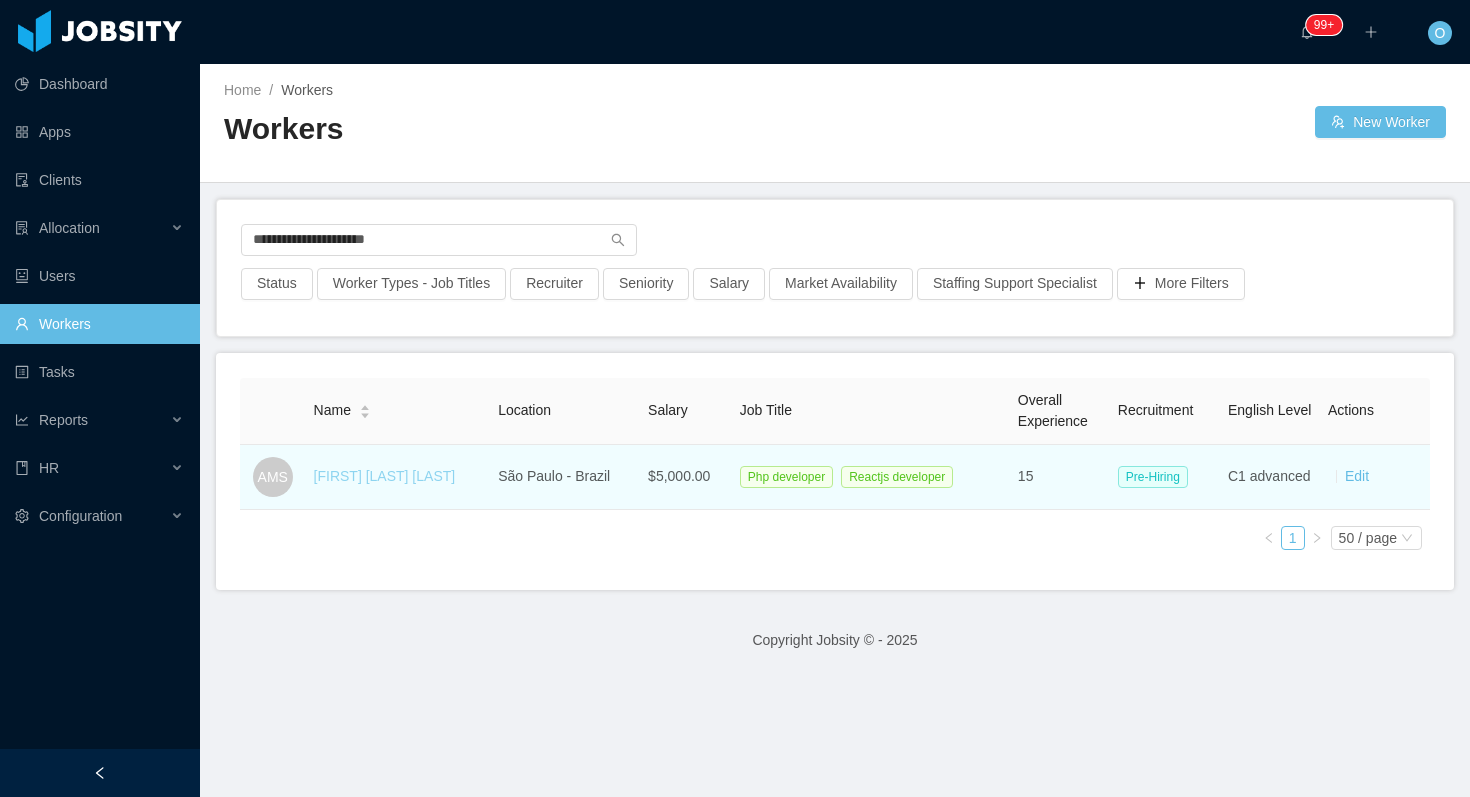 click on "Alexandre Moretti Santos" at bounding box center [385, 476] 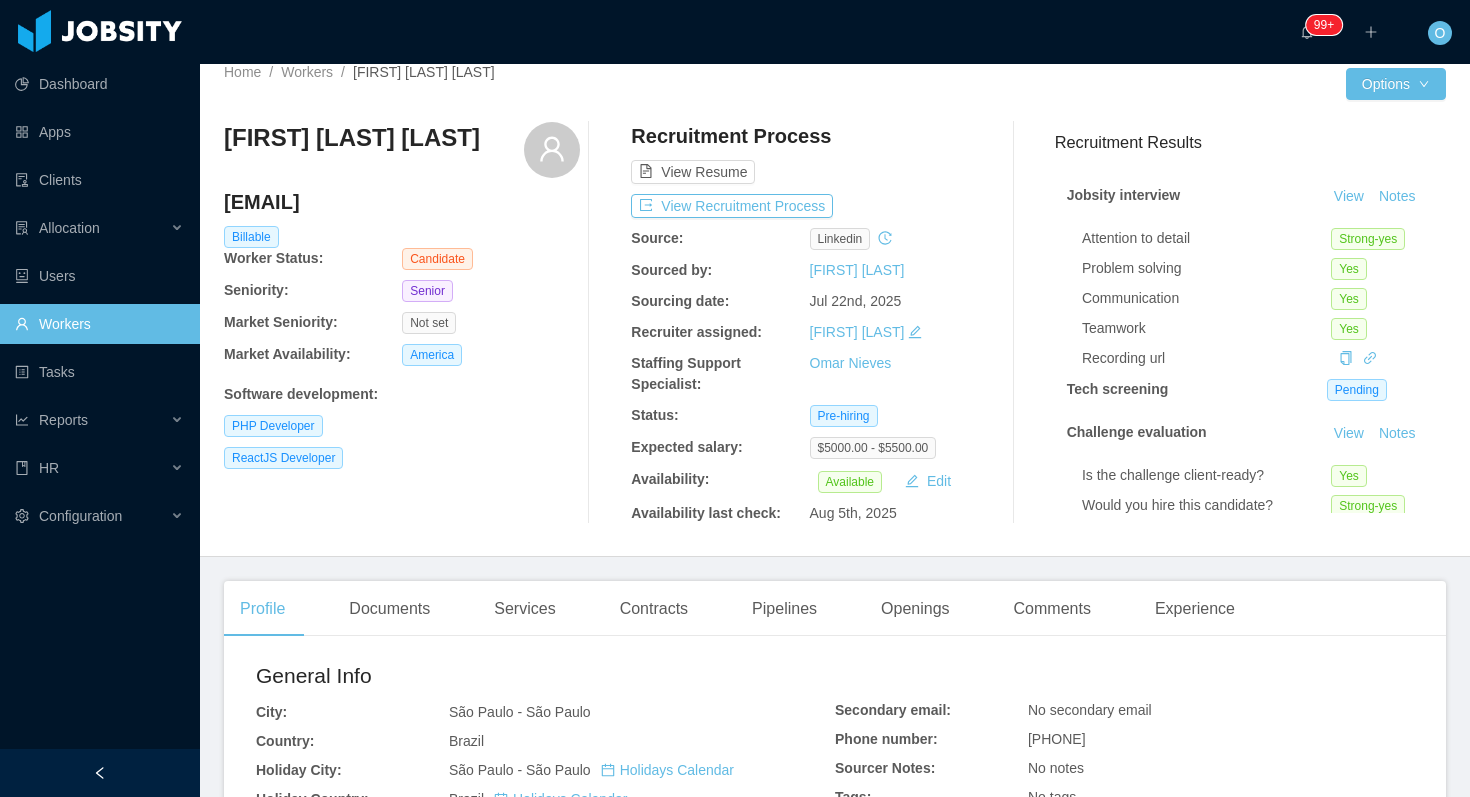 scroll, scrollTop: 16, scrollLeft: 0, axis: vertical 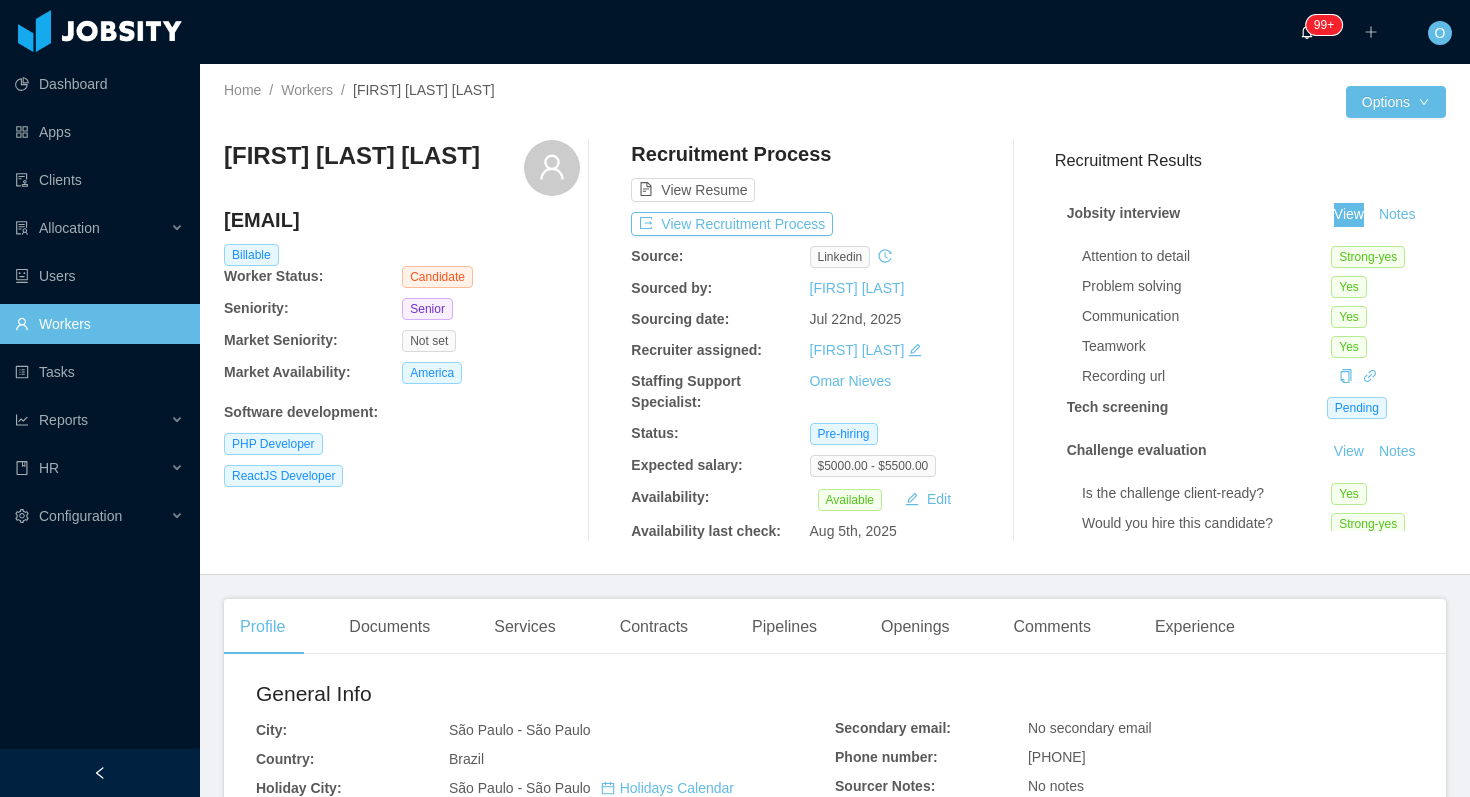 drag, startPoint x: 1352, startPoint y: 220, endPoint x: 1287, endPoint y: 2, distance: 227.48407 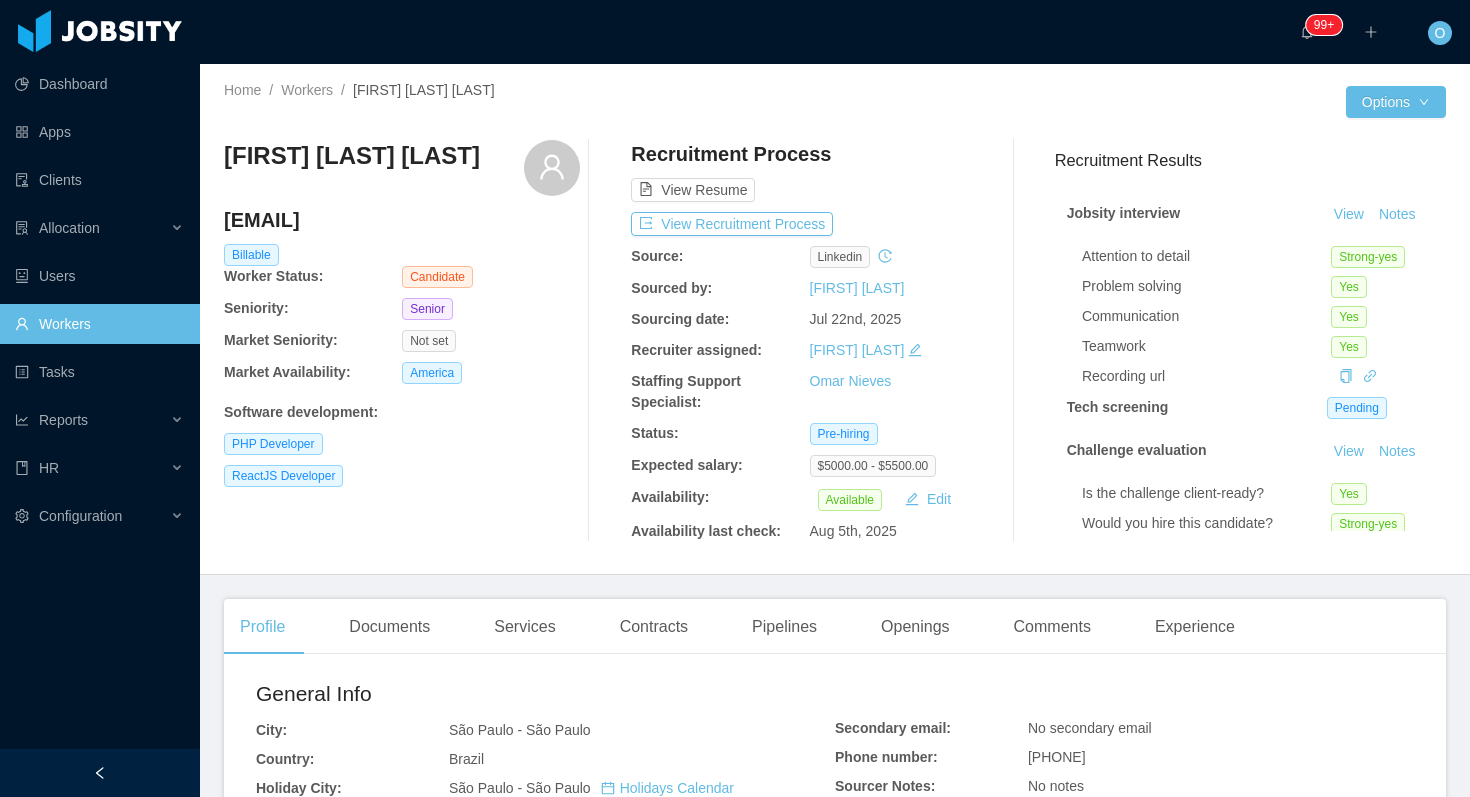 click on "Alexandre Moretti Santos alemoretti10@gmail.com  Billable  Worker Status: Candidate Seniority:   Senior   Market Seniority:  Not set  Market Availability: America Software development : PHP Developer ReactJS Developer Recruitment Process View Resume View Recruitment Process  Source: linkedin Sourced by: Angela Barboza Sourcing date: Jul 22nd, 2025 Recruiter assigned: Martin Roldan   Staffing Support Specialist: Omar Nieves Status: Pre-hiring Expected salary: $5000.00 - $5500.00 Availability: Available Edit Availability last check: Aug 5th, 2025 Recruitment Results Jobsity interview
View Notes Attention to detail Strong-yes Problem solving Yes Communication Yes Teamwork Yes Recording url Tech screening
Pending Challenge evaluation
View Notes Is the challenge client-ready? Yes Would you hire this candidate? Strong-yes Seniority suggested Senior Approval
View Notes Approved Yes" at bounding box center [835, 341] 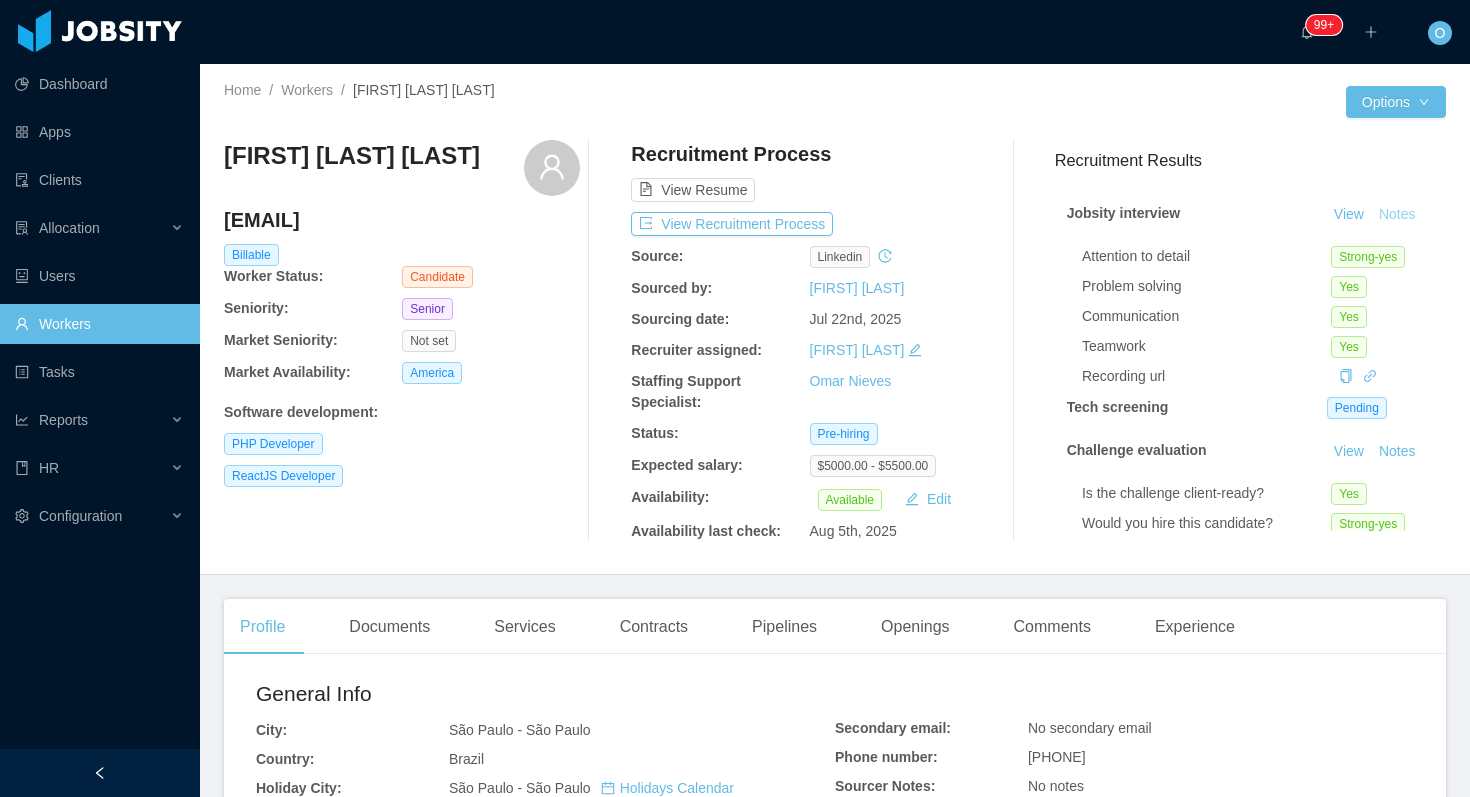 click on "Notes" at bounding box center (1397, 215) 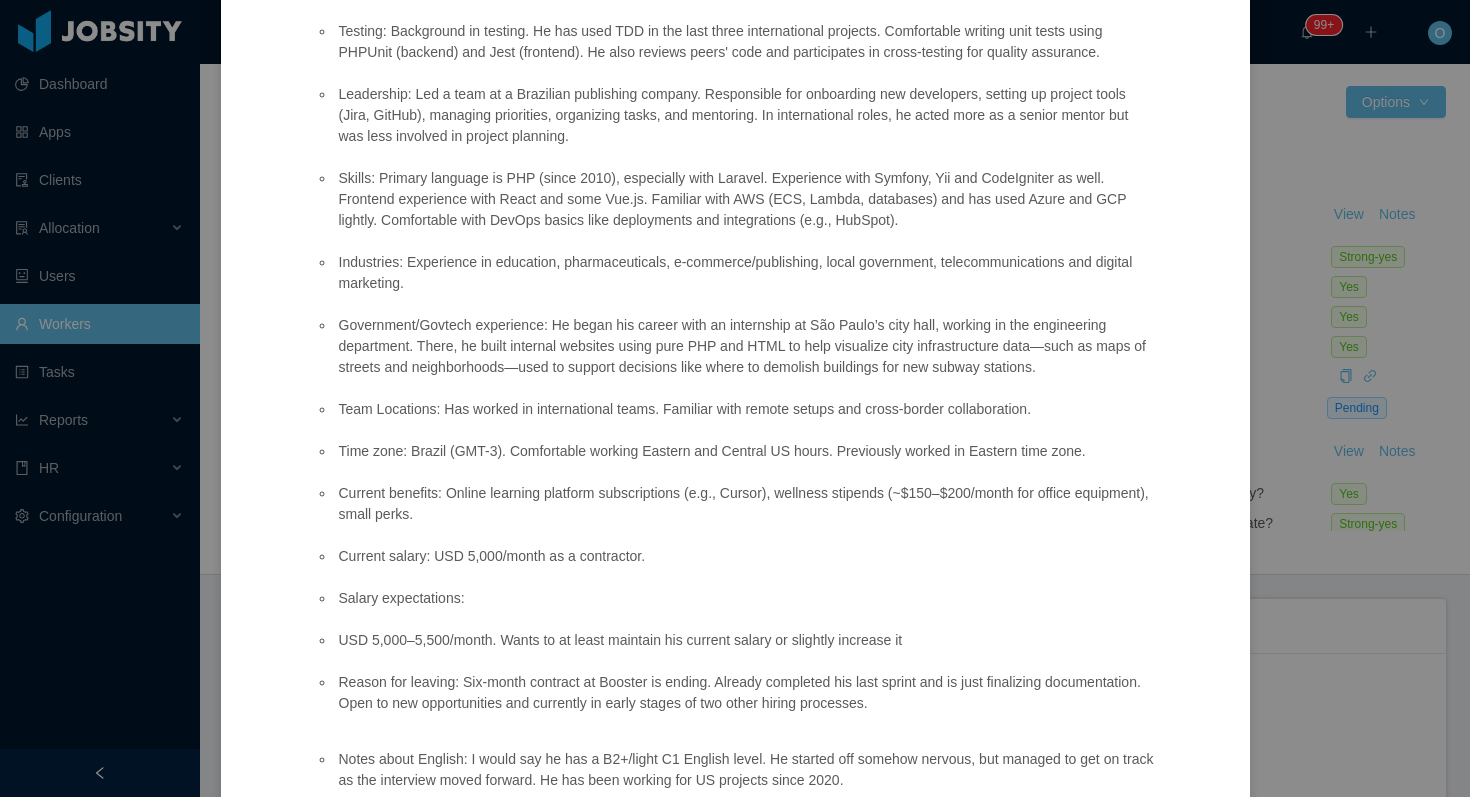 scroll, scrollTop: 599, scrollLeft: 0, axis: vertical 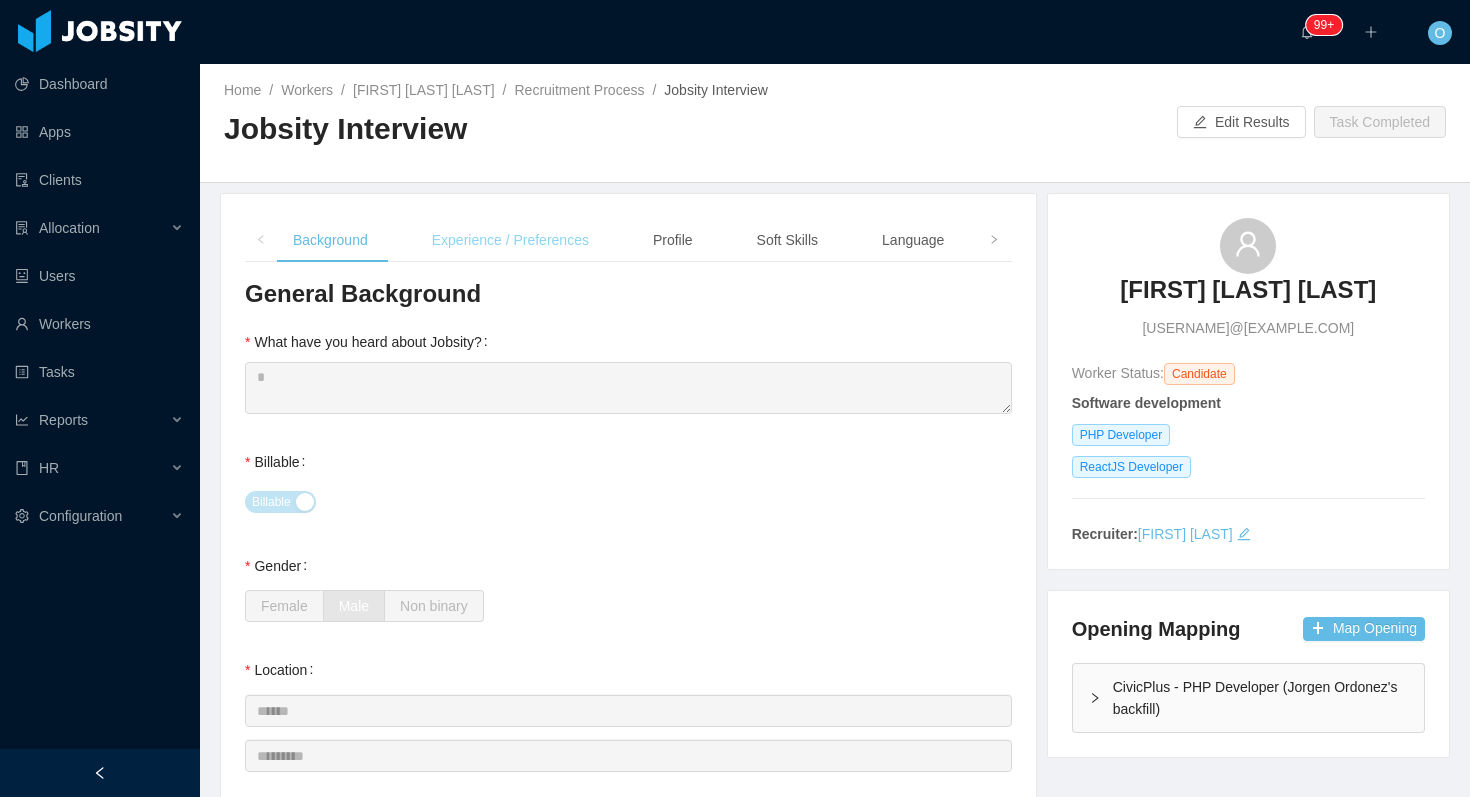 click on "Experience / Preferences" at bounding box center [510, 240] 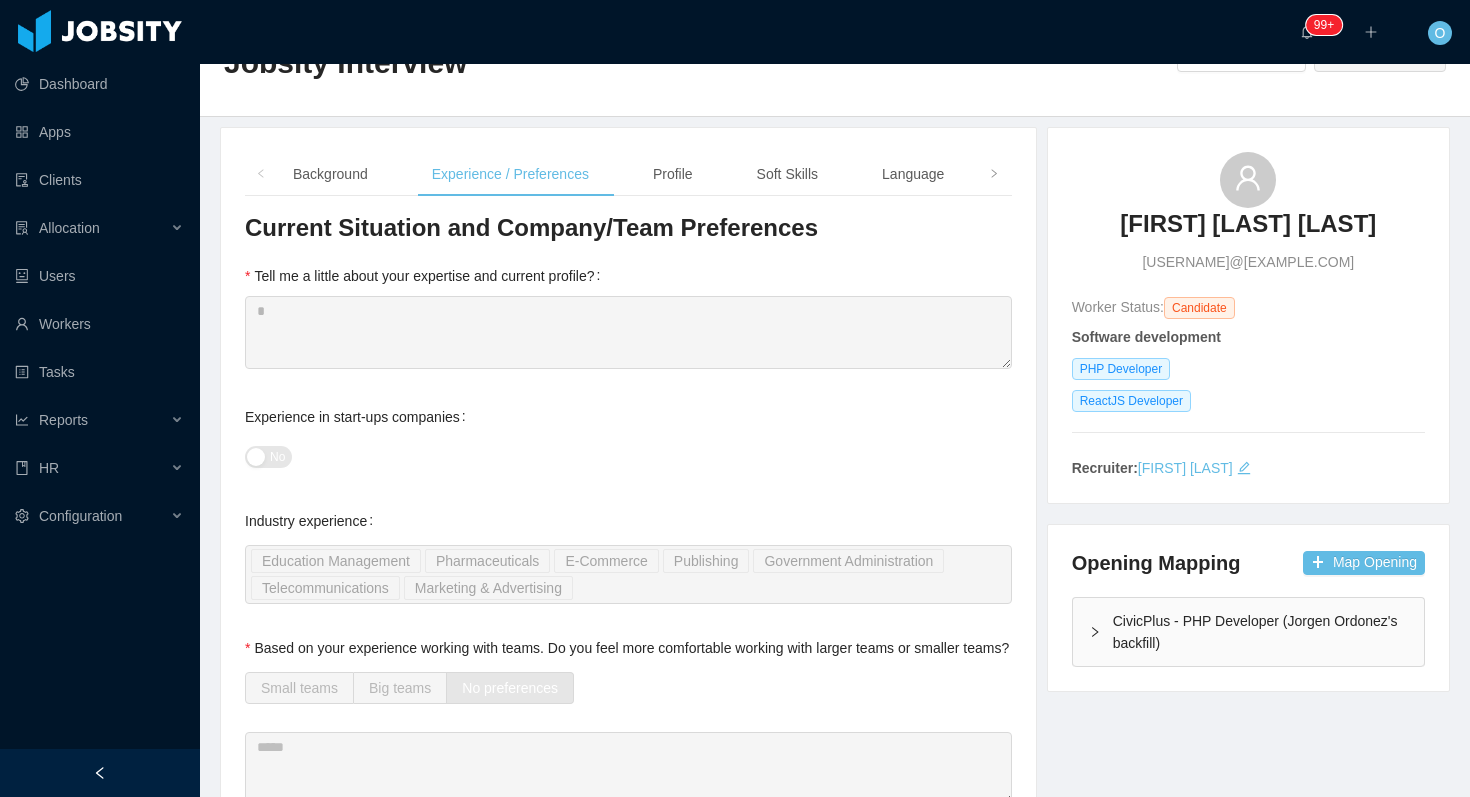 scroll, scrollTop: 64, scrollLeft: 0, axis: vertical 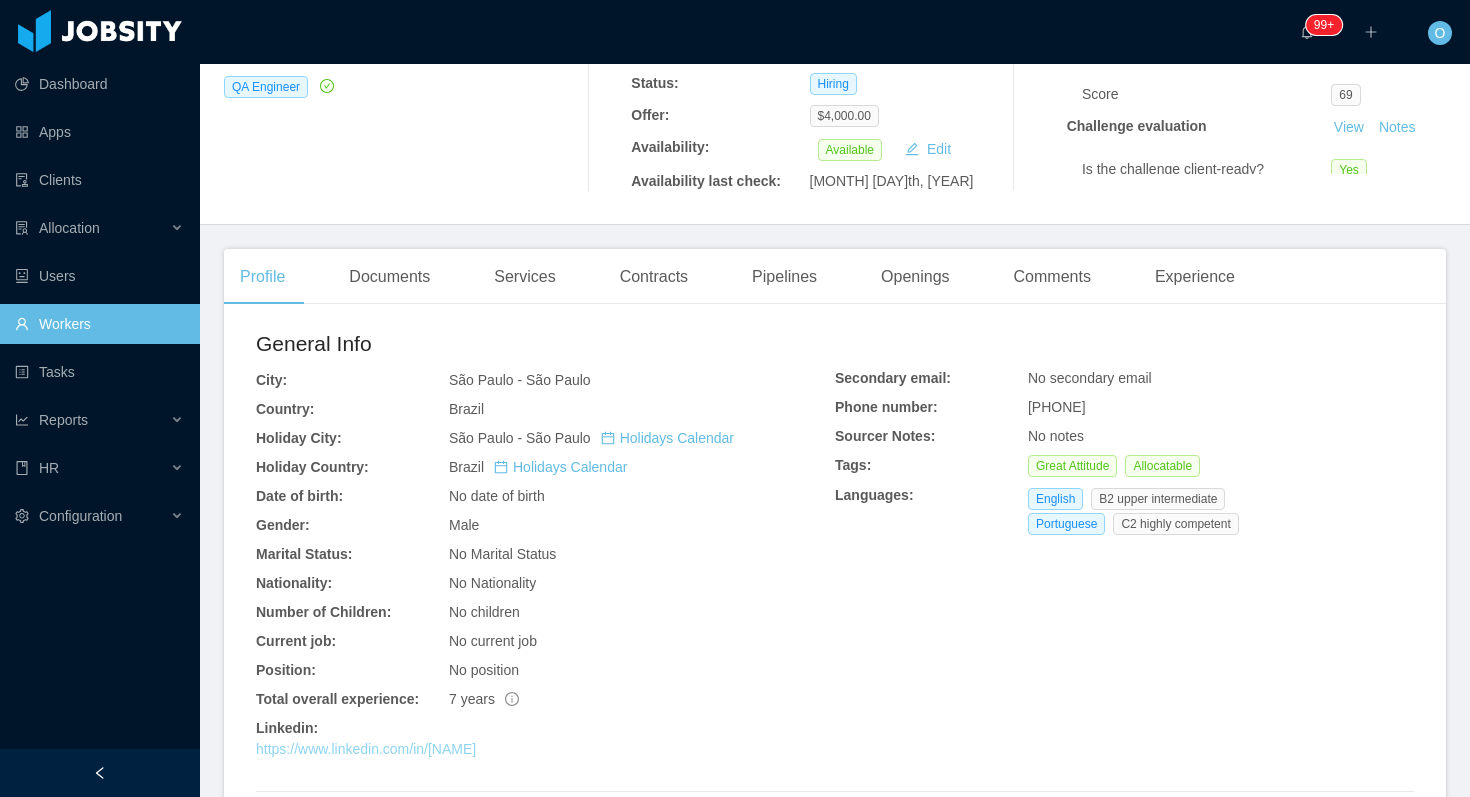 click on "https://www.linkedin.com/in/[NAME]" at bounding box center (366, 749) 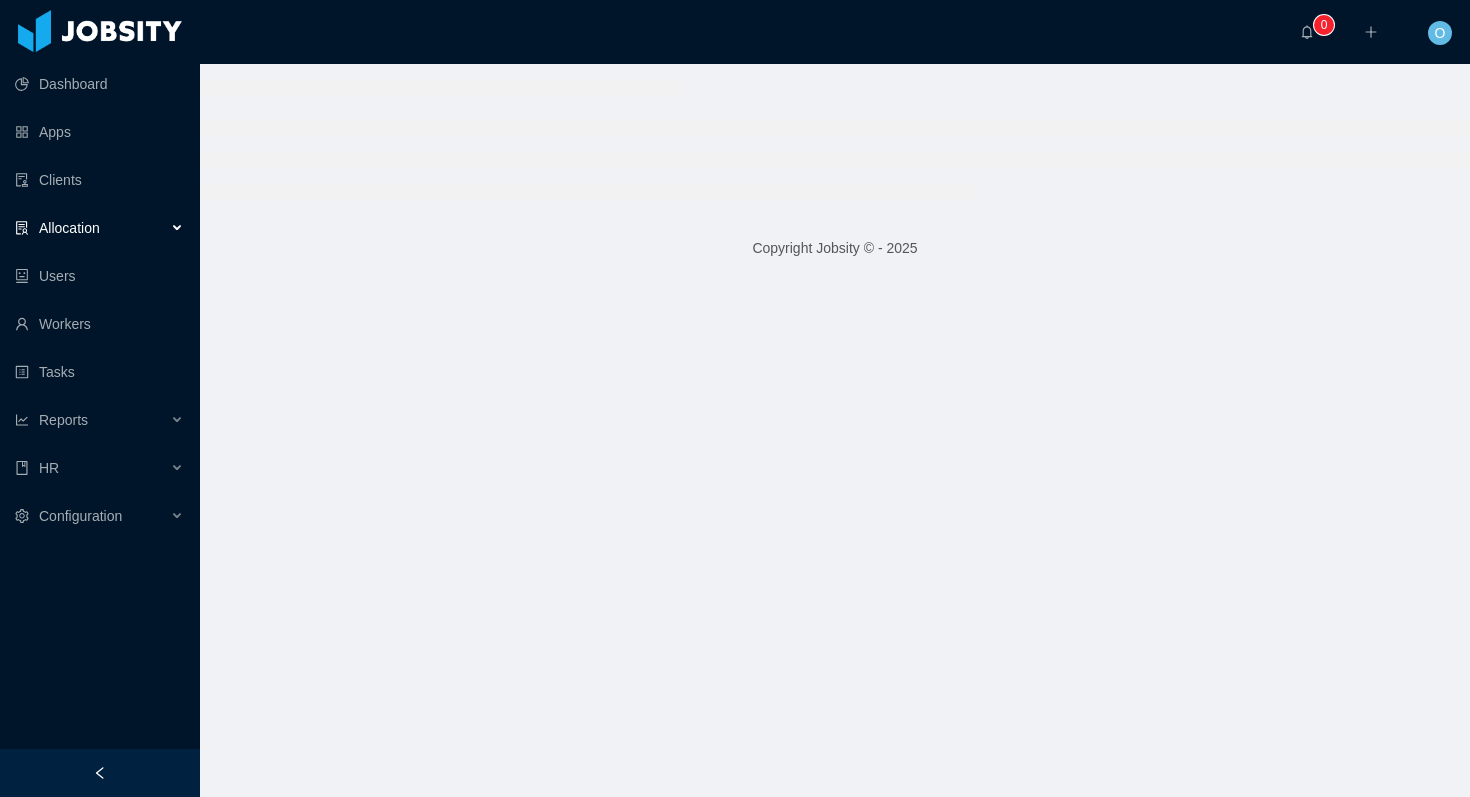 scroll, scrollTop: 0, scrollLeft: 0, axis: both 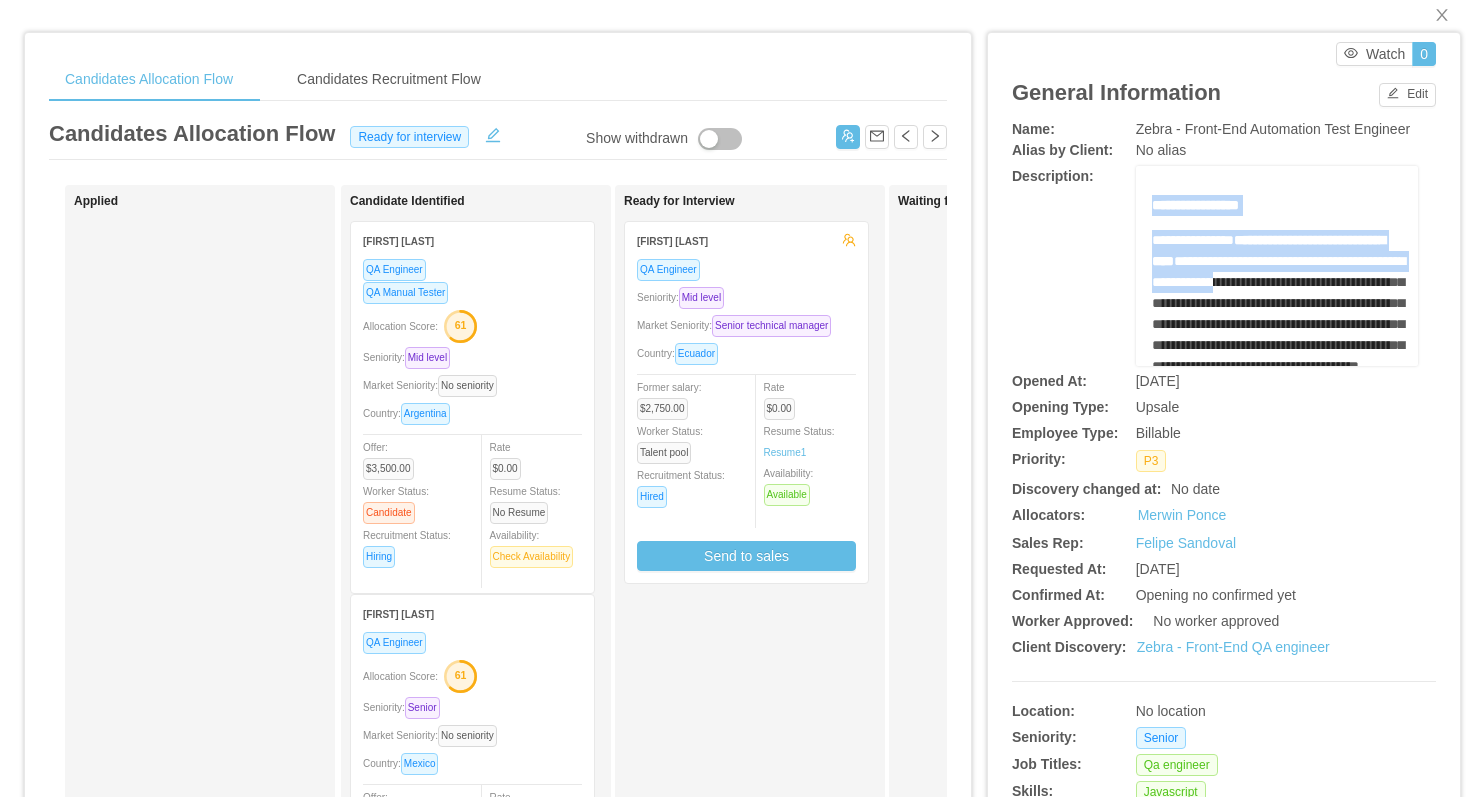 drag, startPoint x: 1152, startPoint y: 229, endPoint x: 1246, endPoint y: 314, distance: 126.732 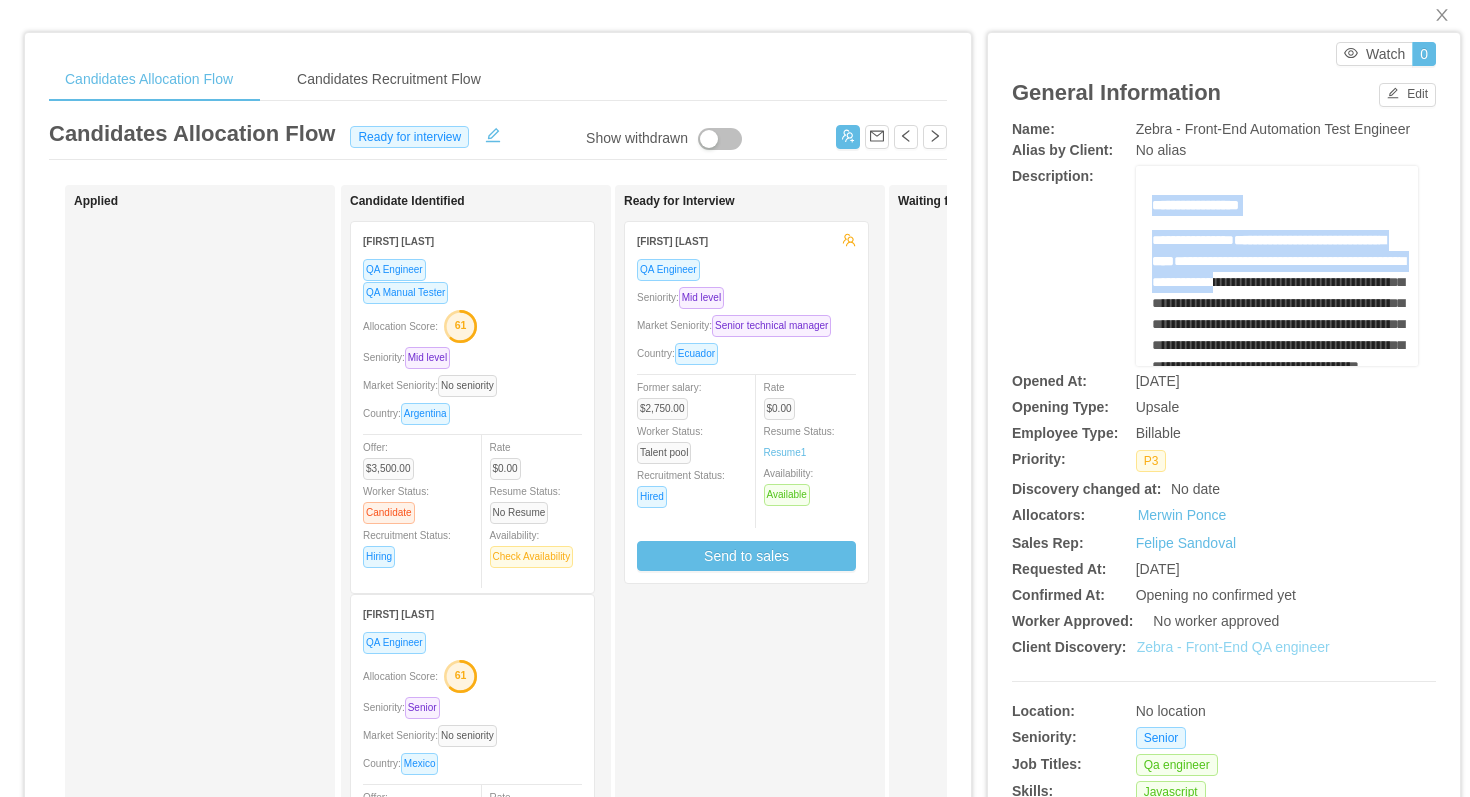 click on "Zebra - Front-End QA engineer" at bounding box center [1233, 647] 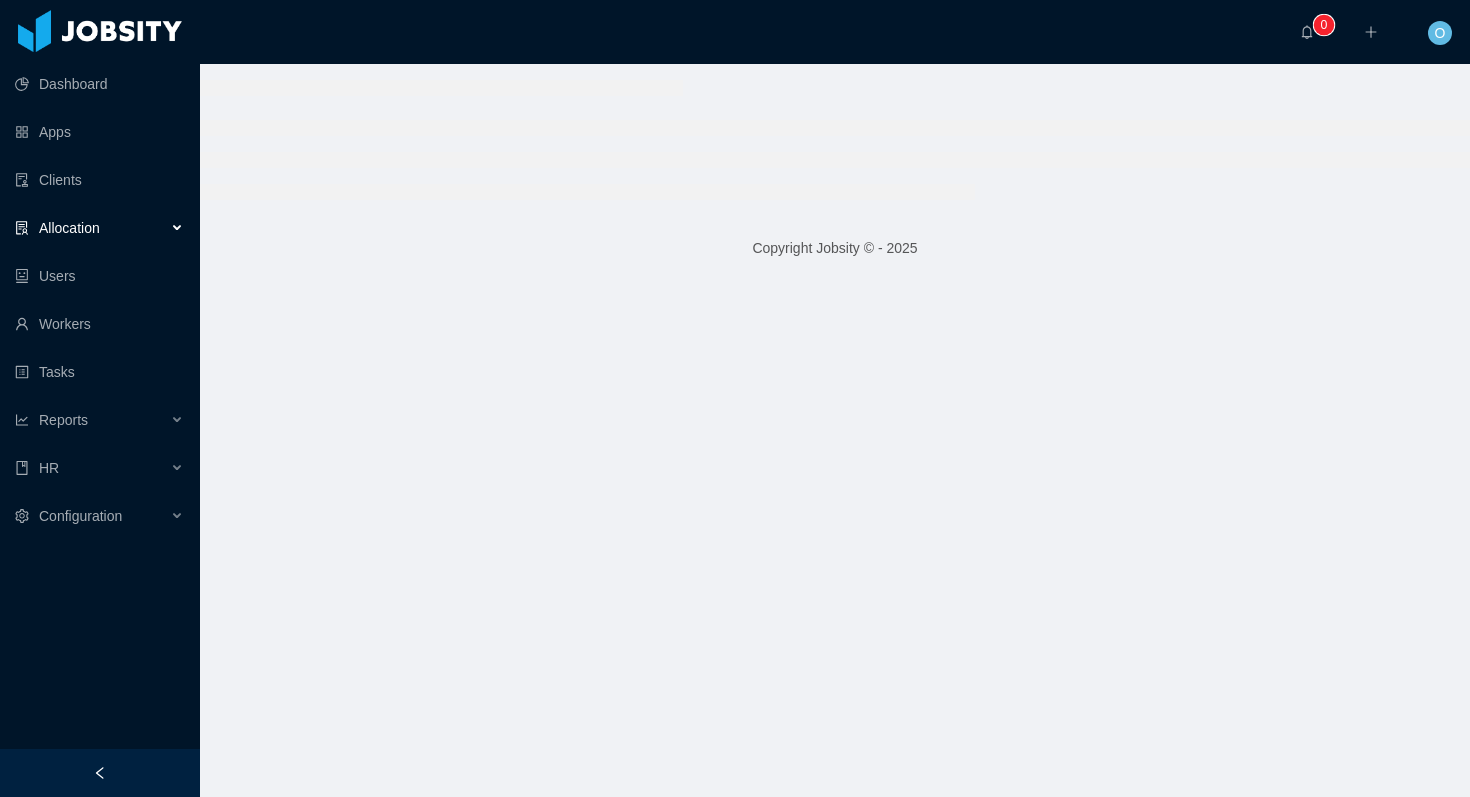 scroll, scrollTop: 0, scrollLeft: 0, axis: both 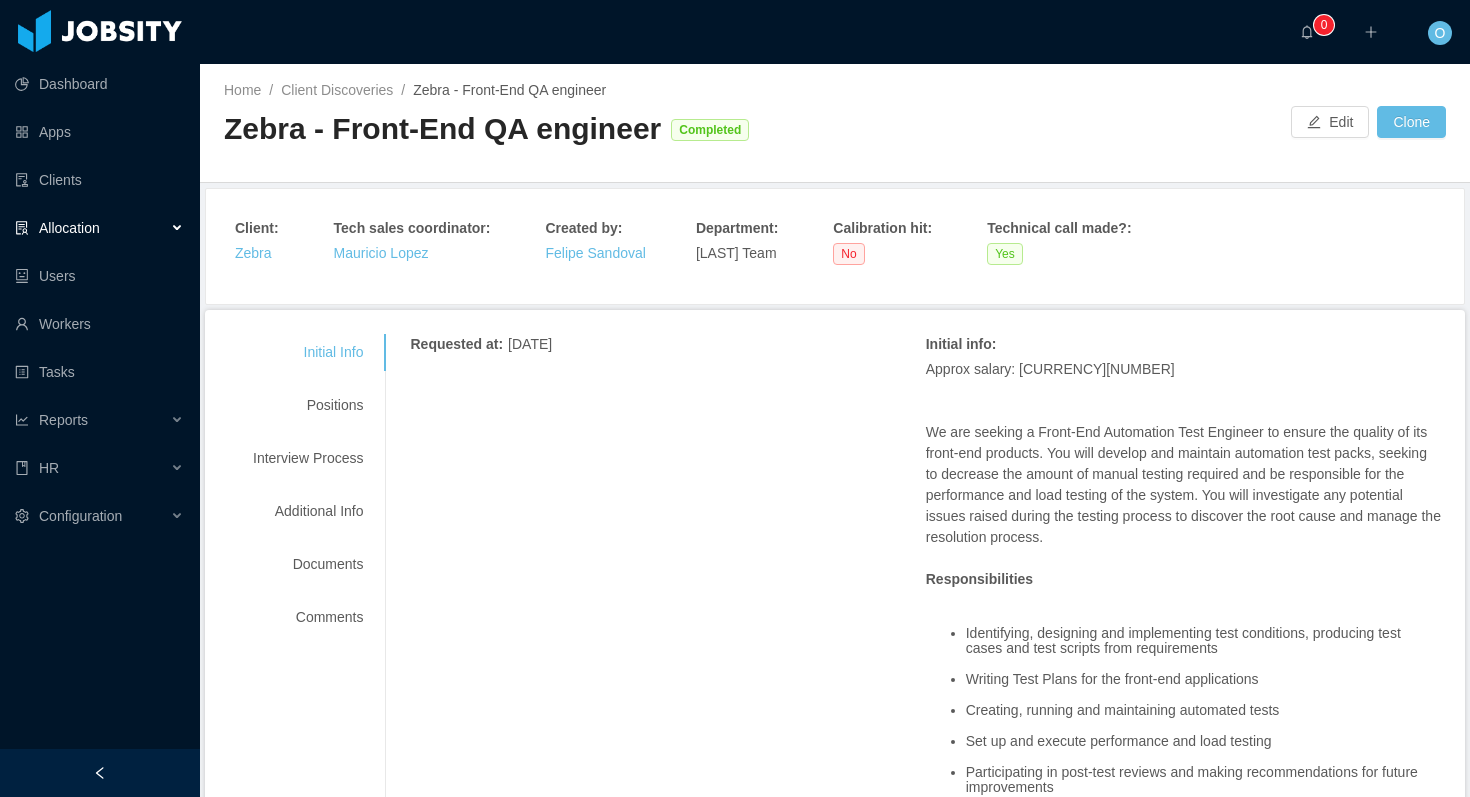 click on "Initial Info Positions Interview Process Additional Info Documents Comments" at bounding box center (308, 485) 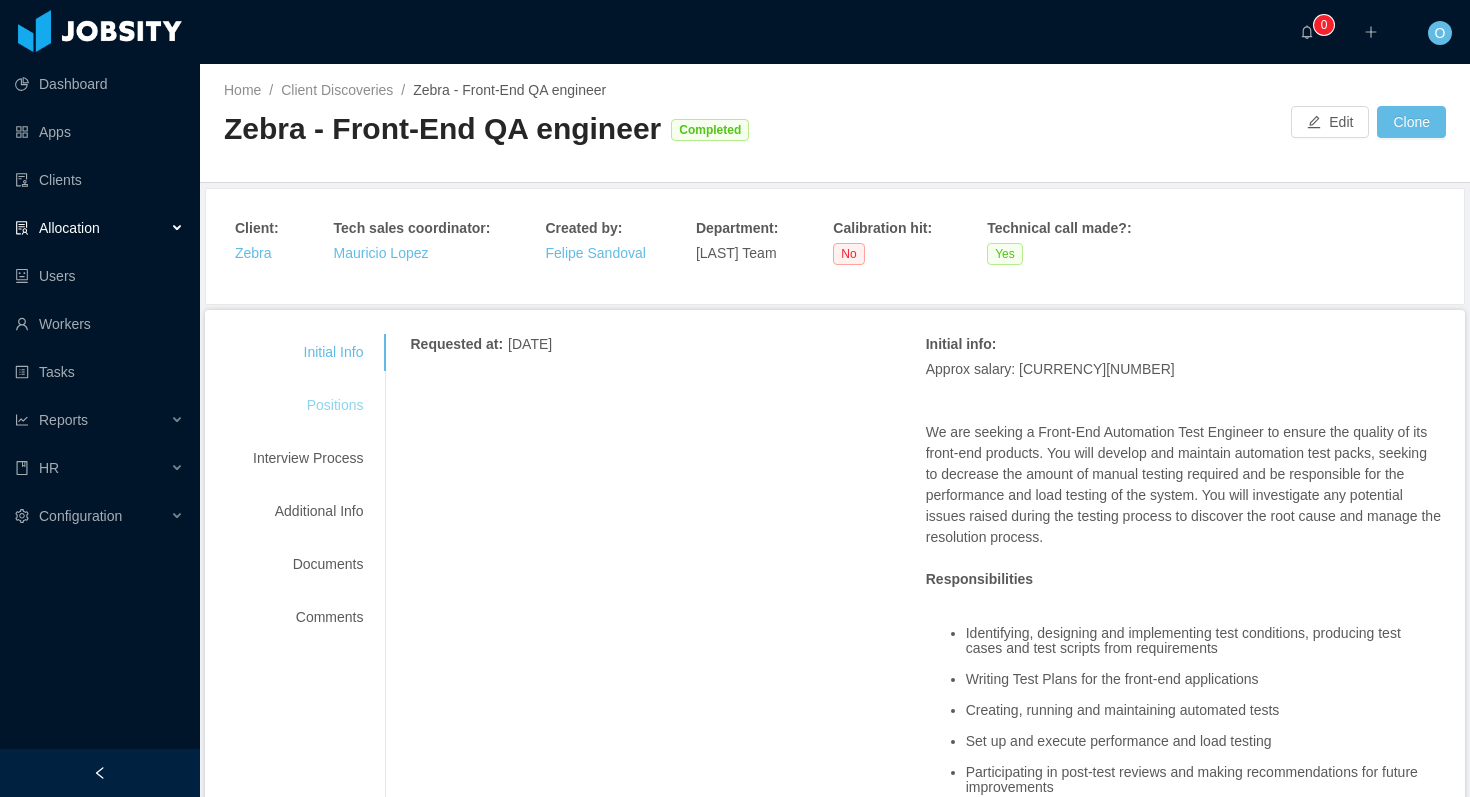 click on "Positions" at bounding box center [308, 405] 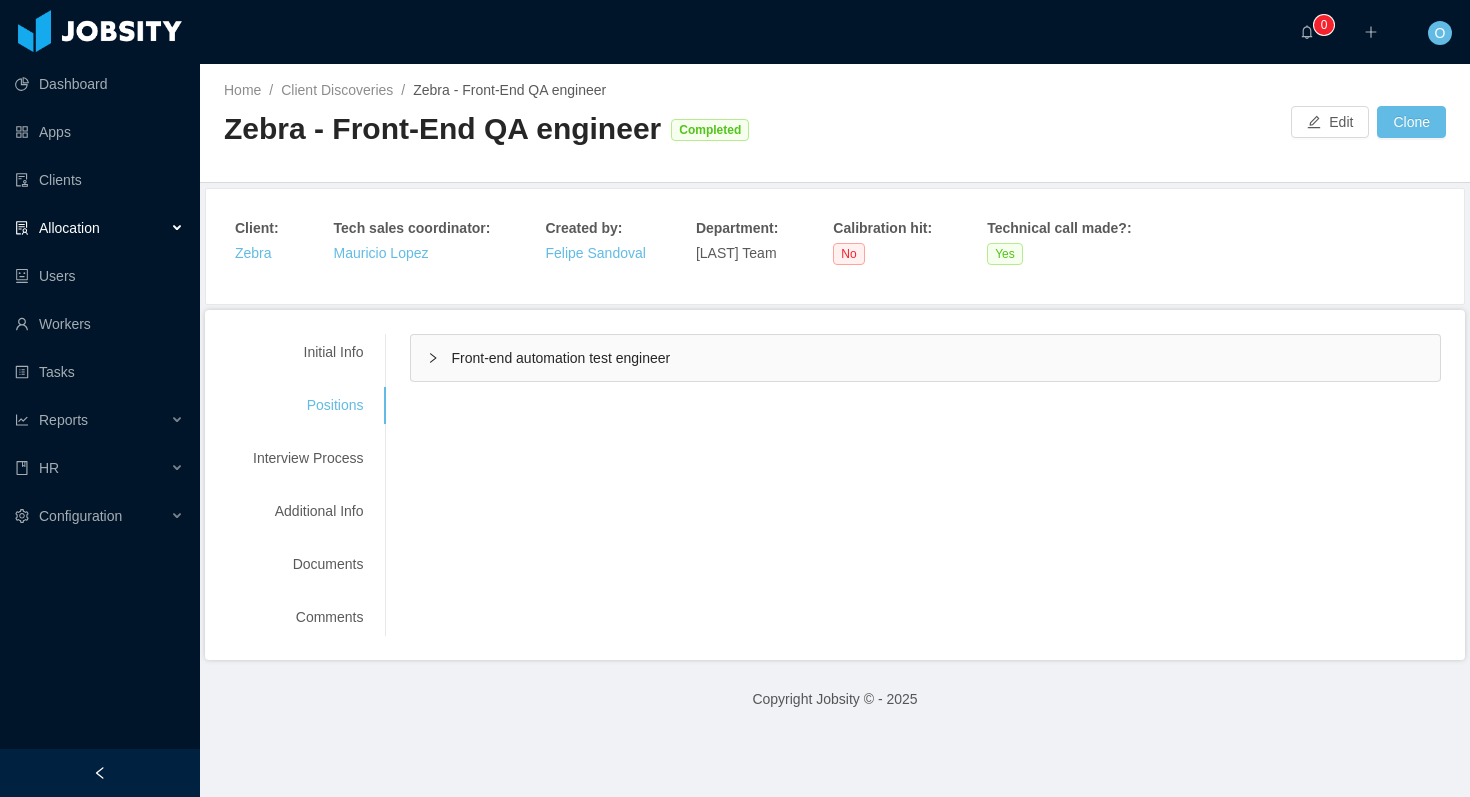 click on "Front-end automation test engineer" at bounding box center (925, 358) 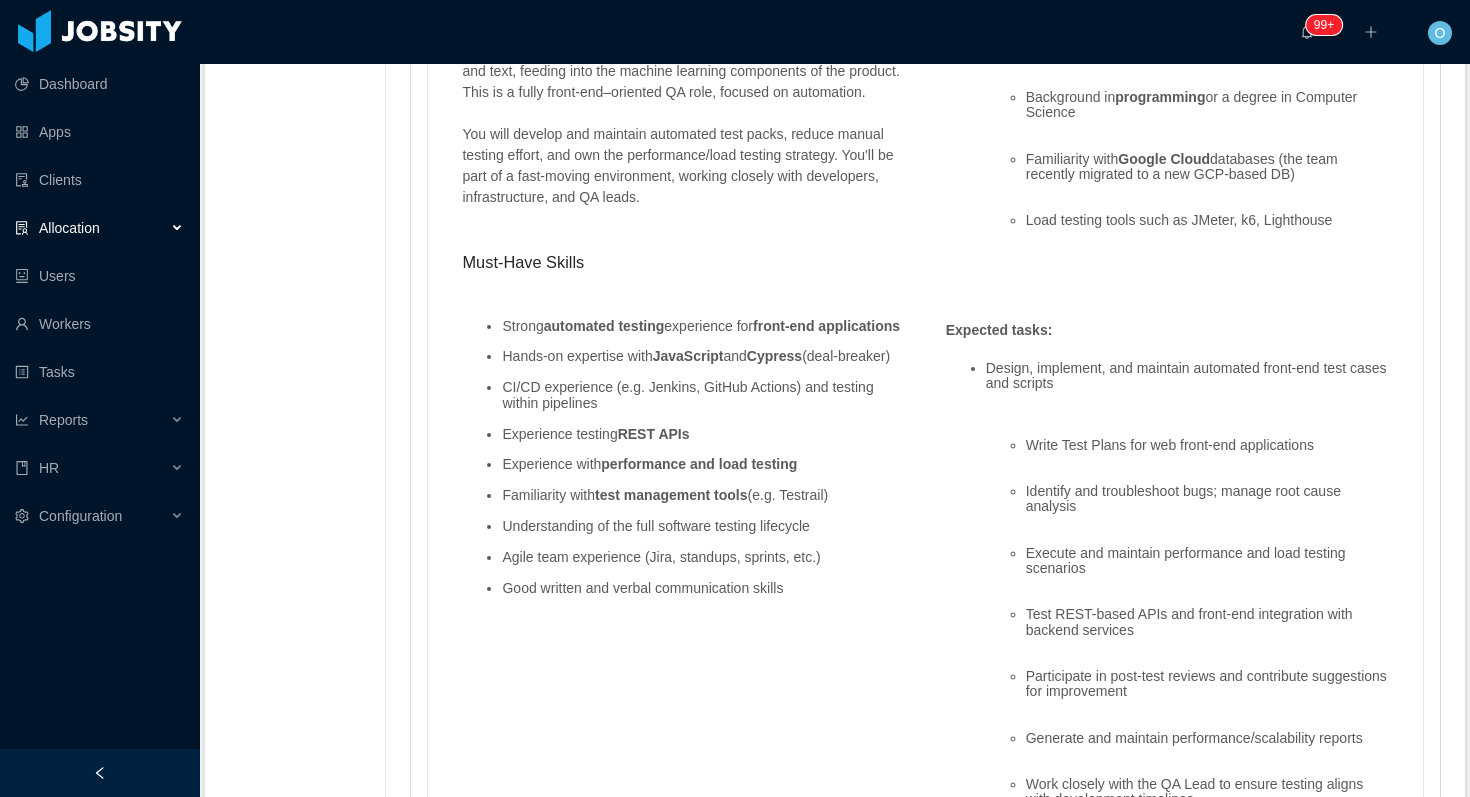 scroll, scrollTop: 2353, scrollLeft: 0, axis: vertical 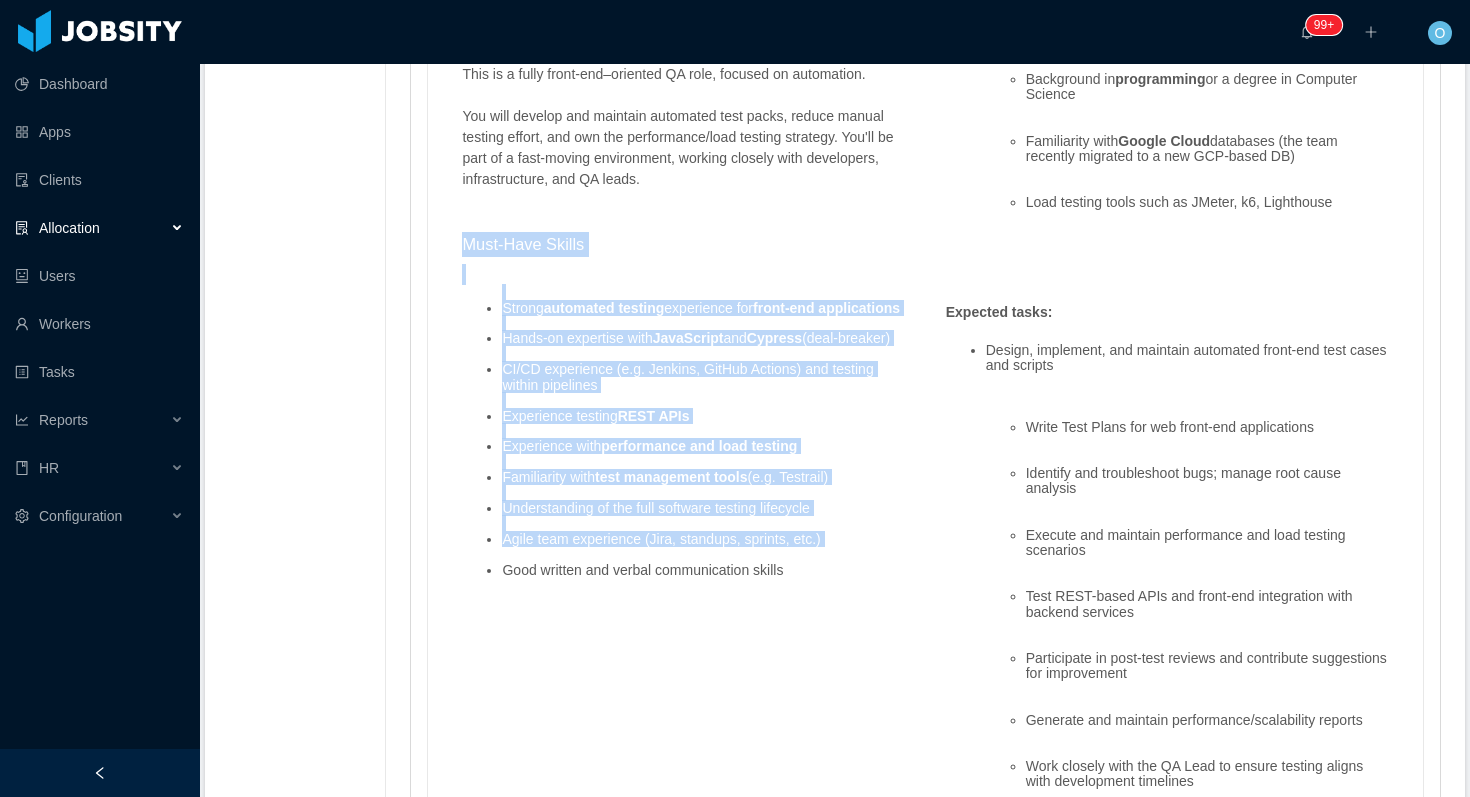 drag, startPoint x: 470, startPoint y: 268, endPoint x: 806, endPoint y: 612, distance: 480.86588 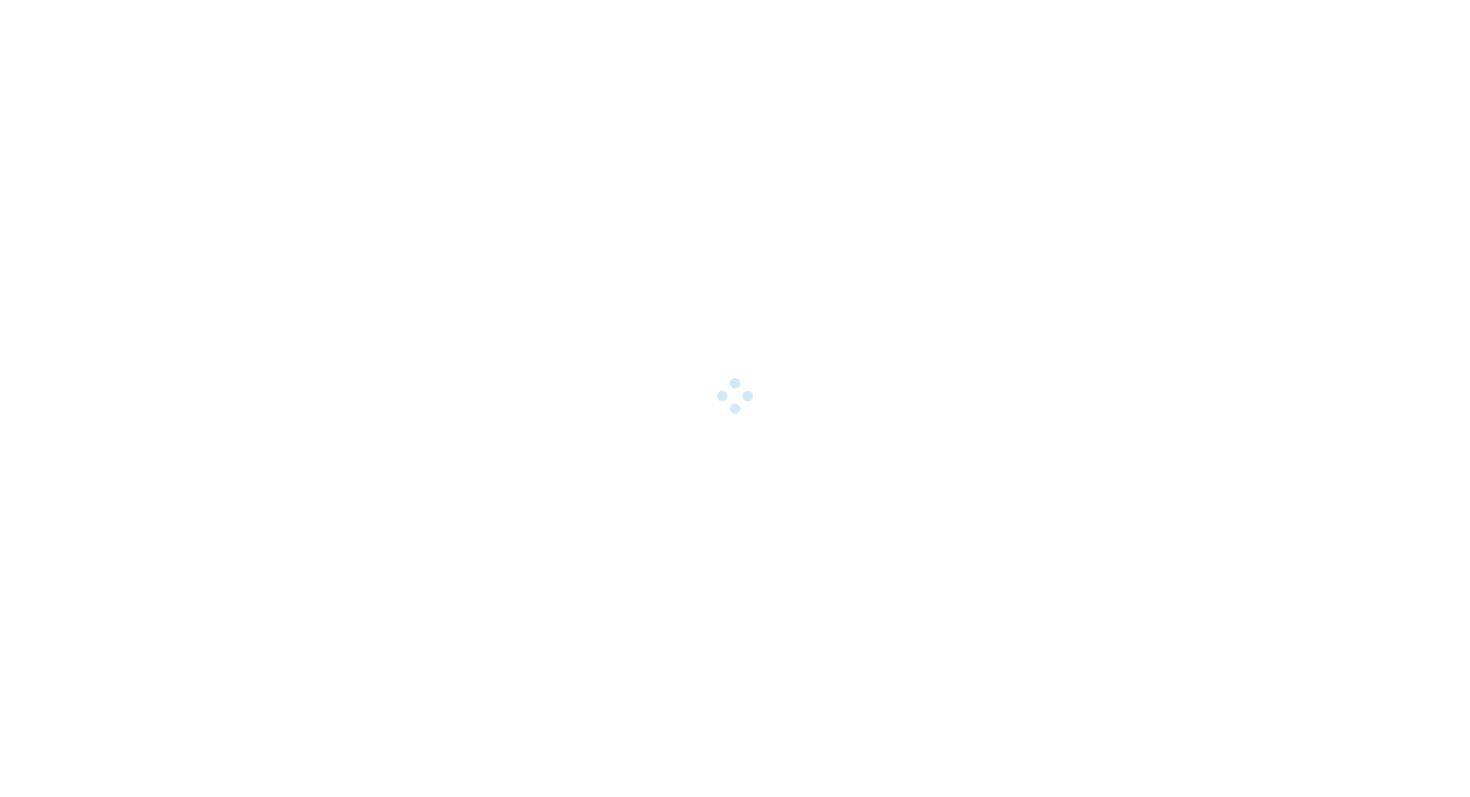 scroll, scrollTop: 0, scrollLeft: 0, axis: both 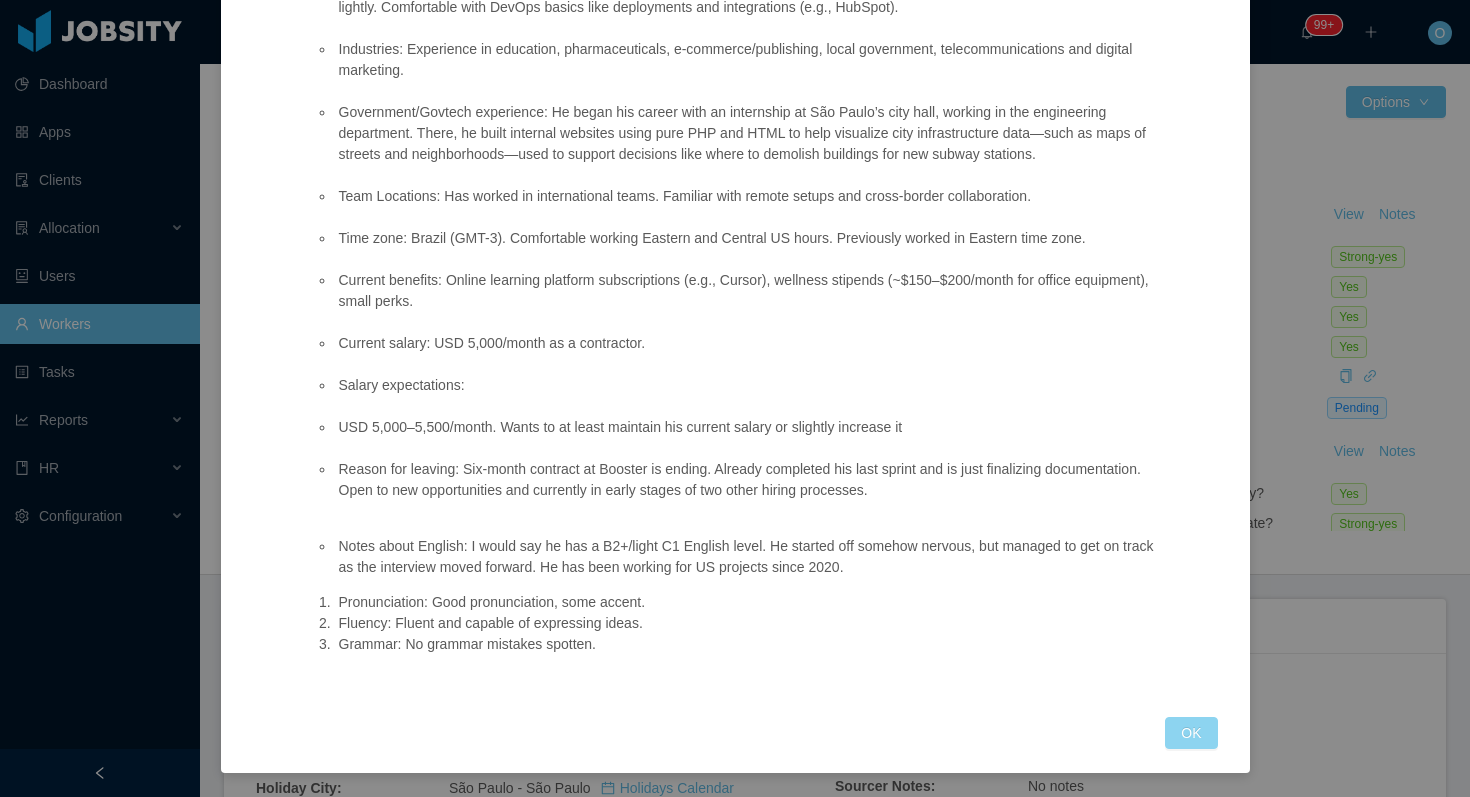 click on "OK" at bounding box center (1191, 733) 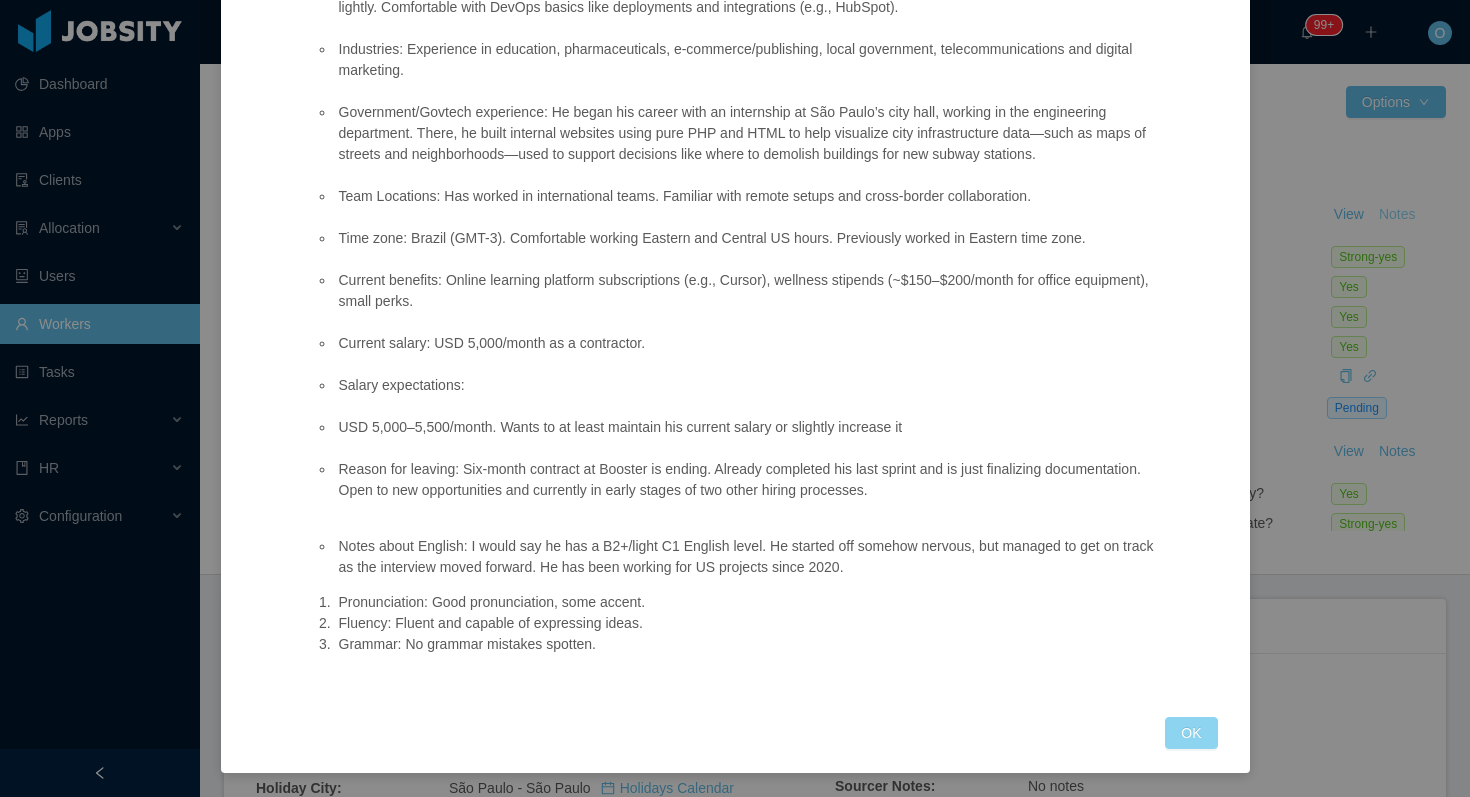 scroll, scrollTop: 761, scrollLeft: 0, axis: vertical 